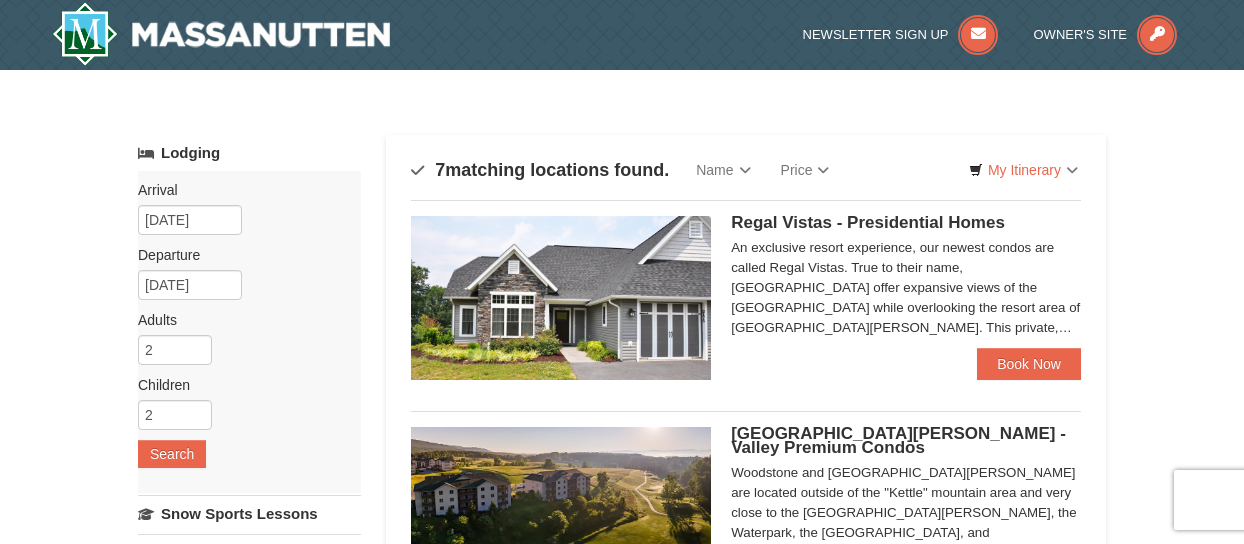 scroll, scrollTop: 0, scrollLeft: 0, axis: both 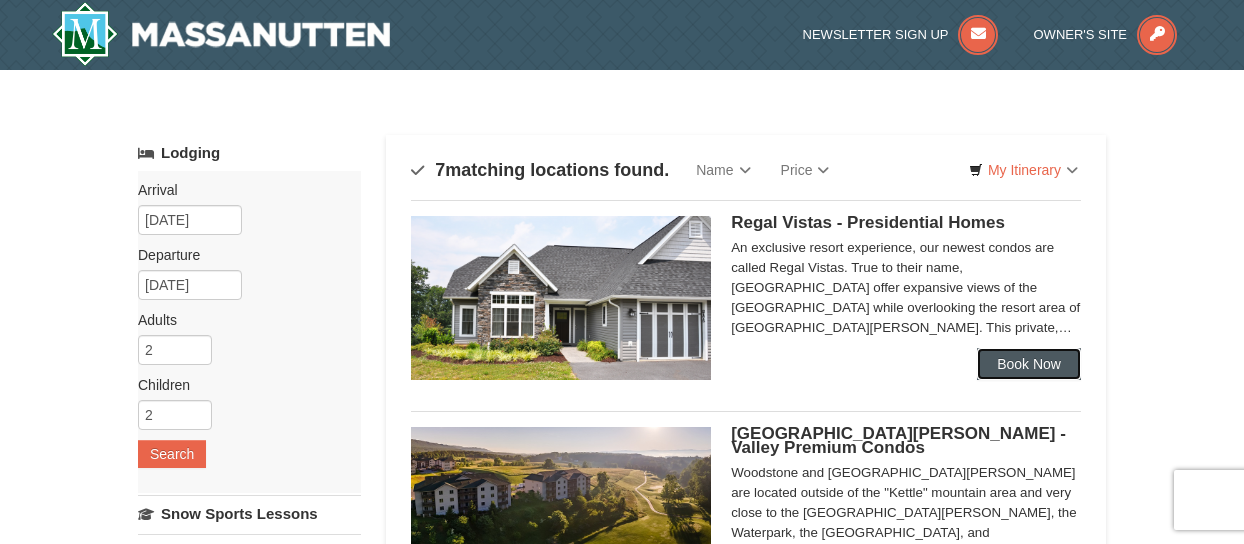 click on "Book Now" at bounding box center [1029, 364] 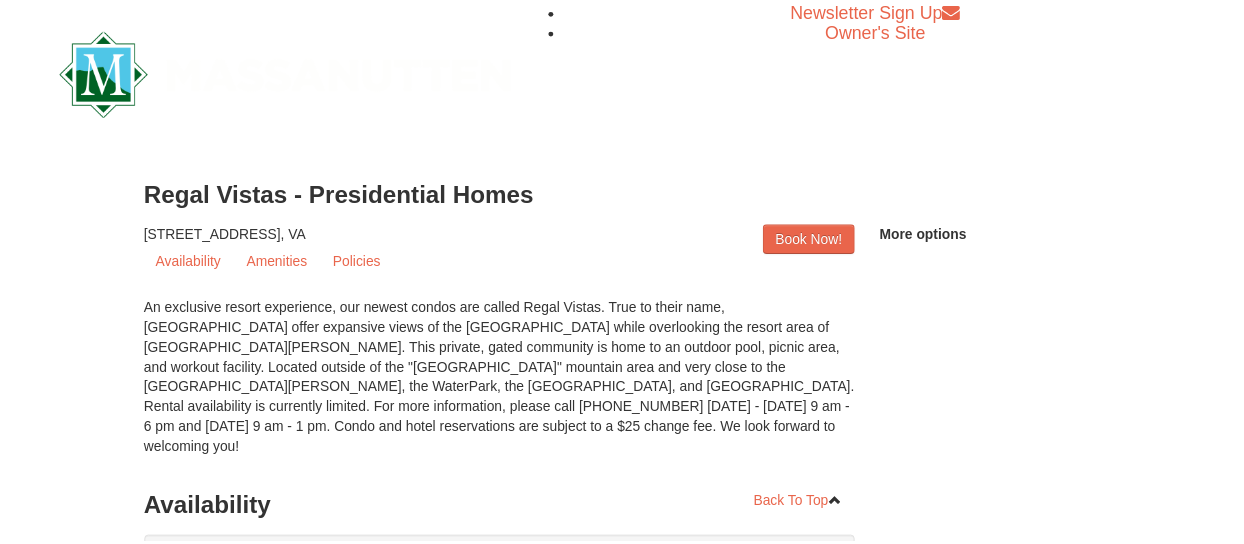 scroll, scrollTop: 0, scrollLeft: 0, axis: both 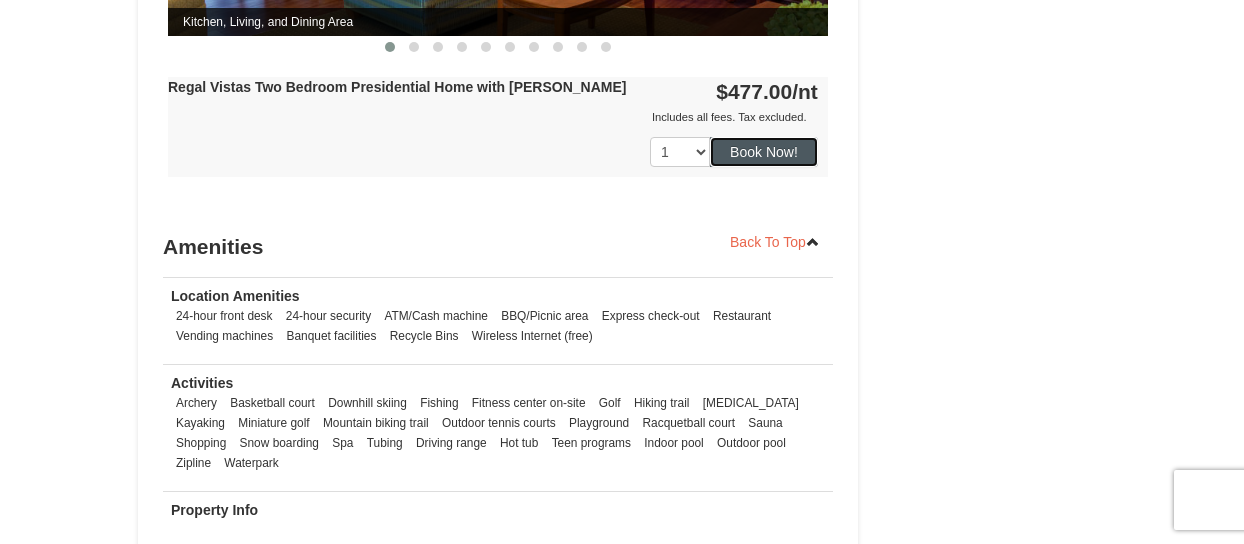 click on "Book Now!" at bounding box center [764, 152] 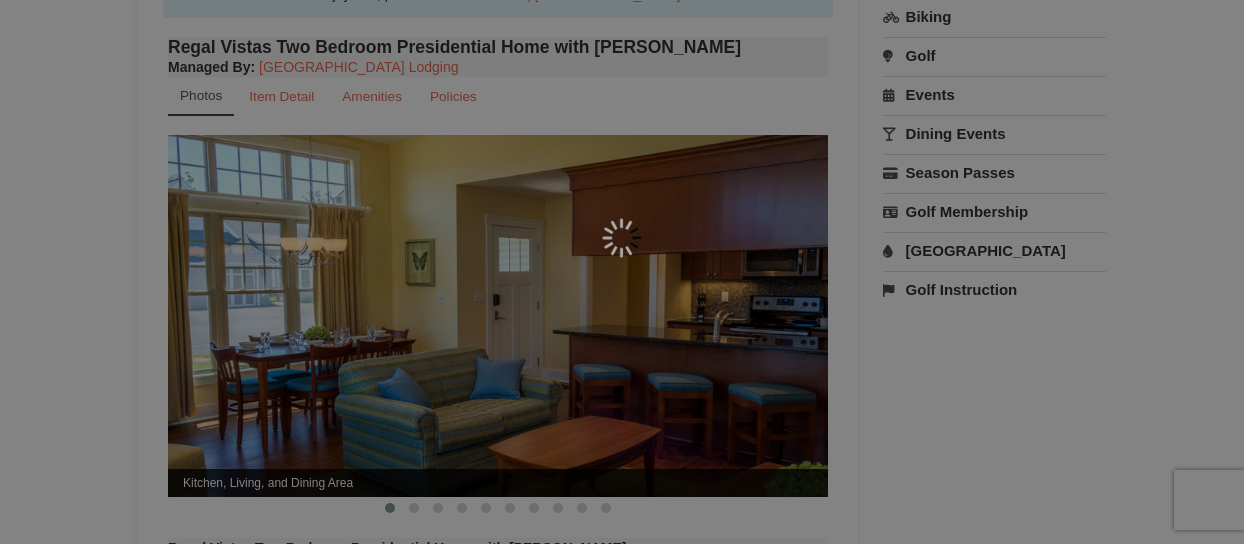 scroll, scrollTop: 195, scrollLeft: 0, axis: vertical 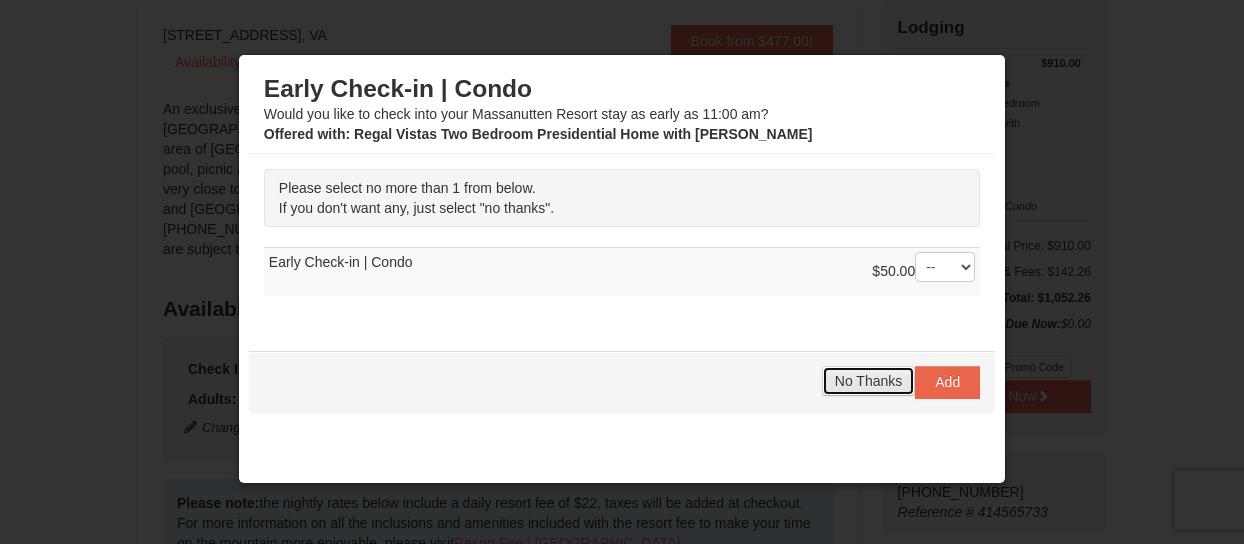 click on "No Thanks" at bounding box center (868, 381) 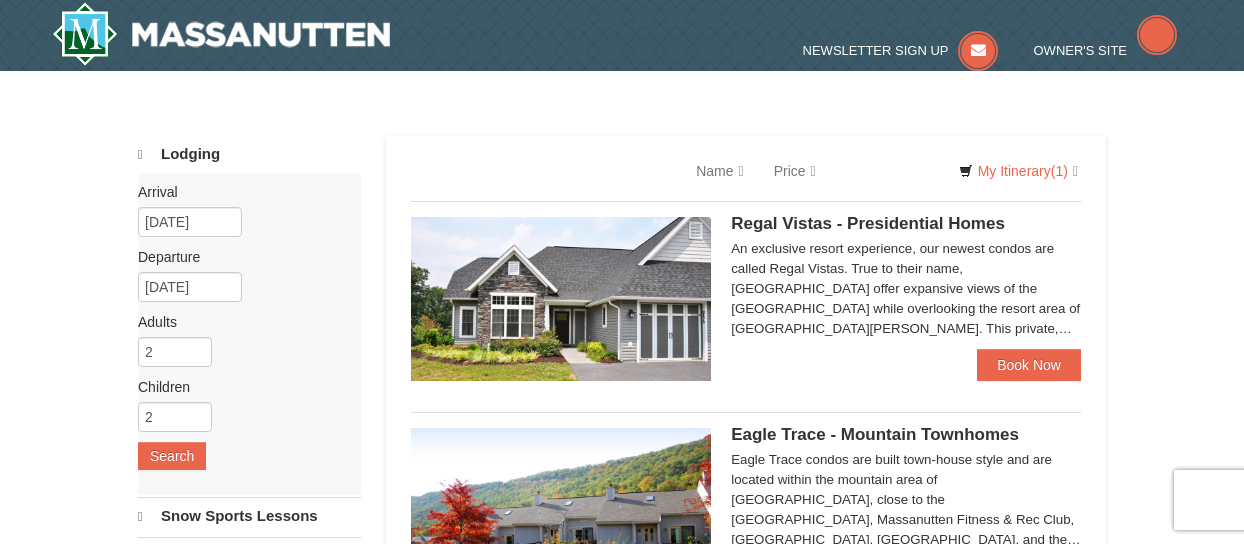 scroll, scrollTop: 0, scrollLeft: 0, axis: both 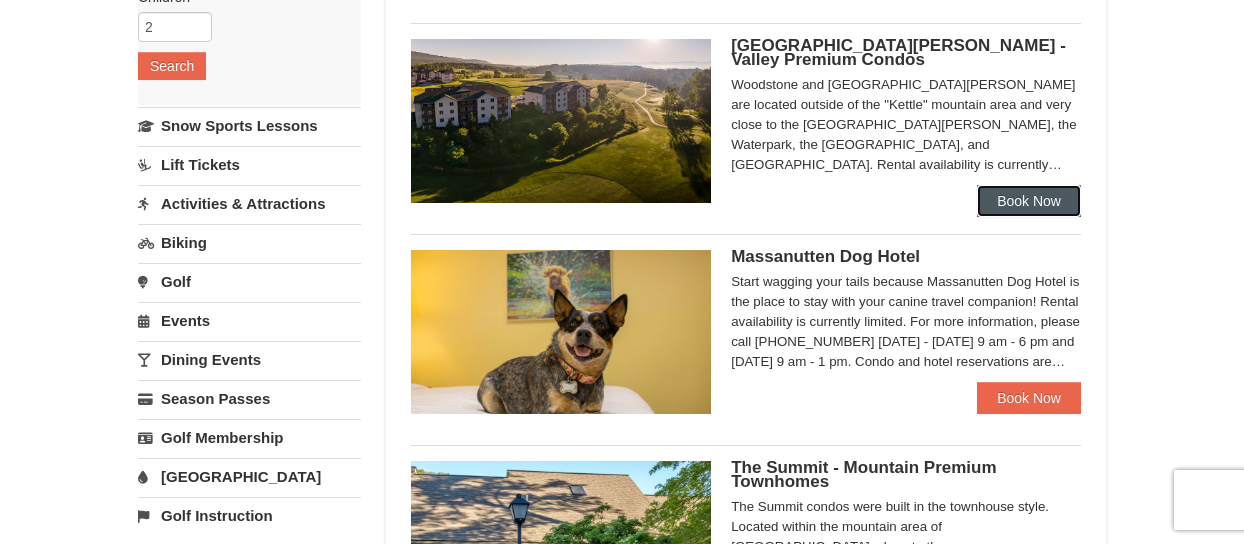 click on "Book Now" at bounding box center [1029, 201] 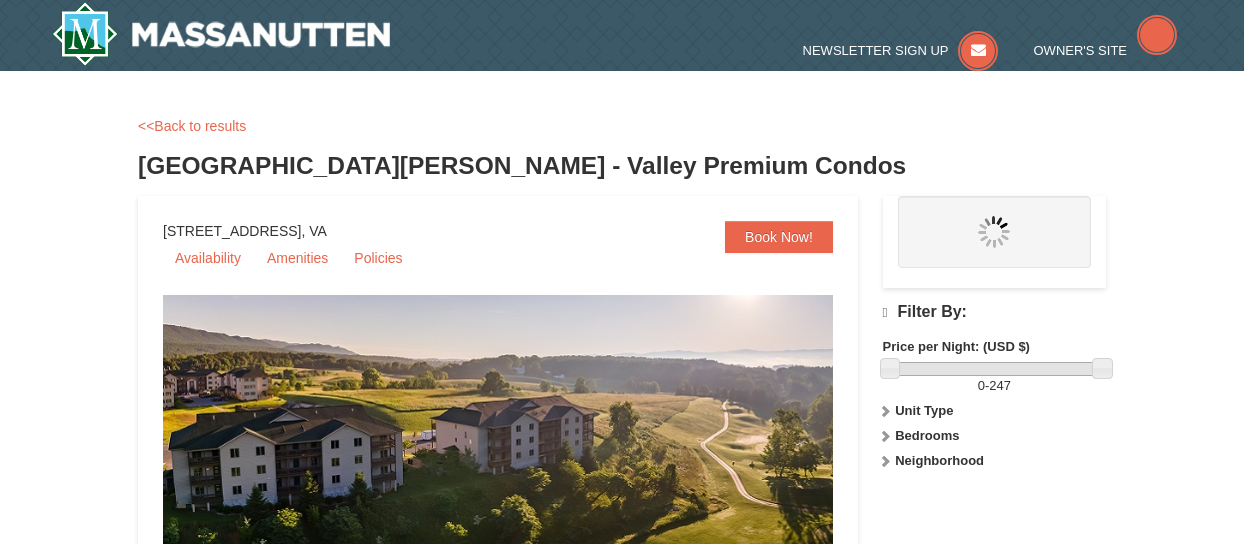 scroll, scrollTop: 0, scrollLeft: 0, axis: both 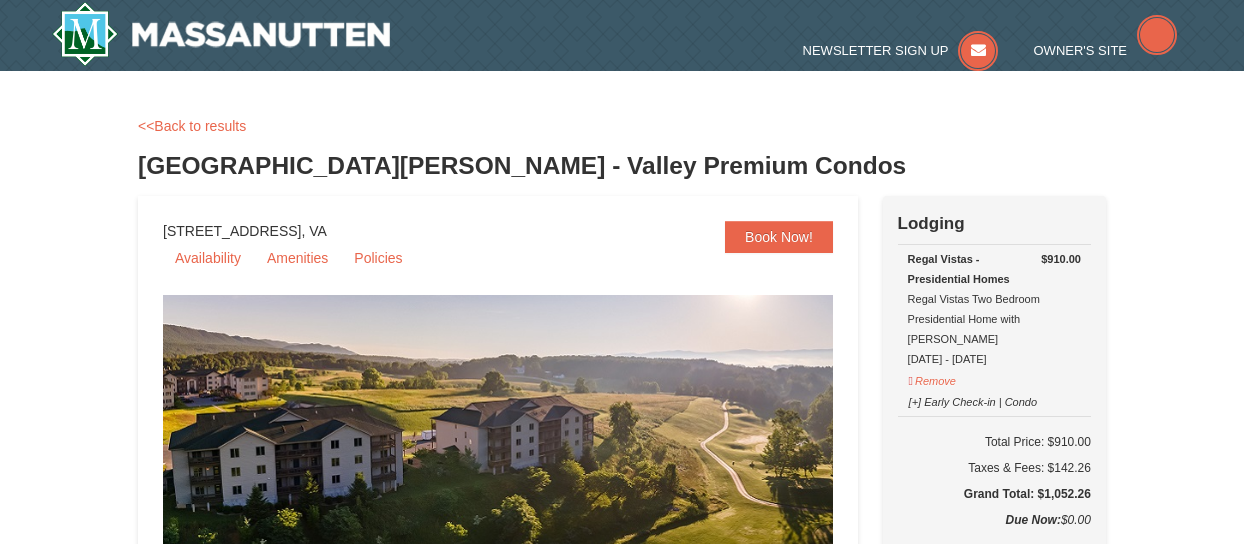 select on "7" 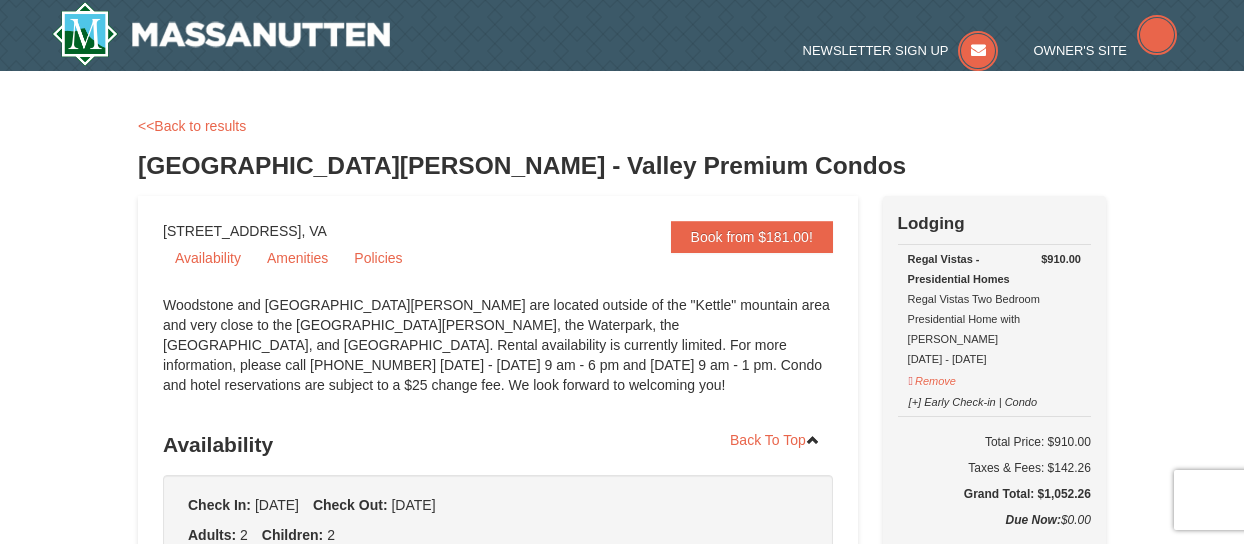 scroll, scrollTop: 0, scrollLeft: 0, axis: both 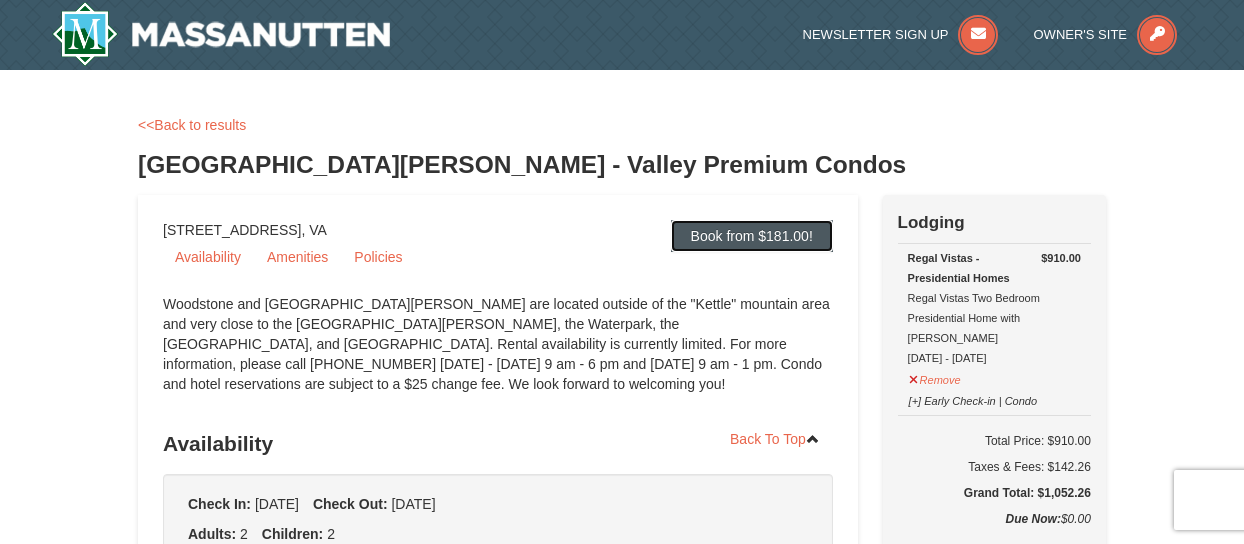 click on "Book from $181.00!" at bounding box center (752, 236) 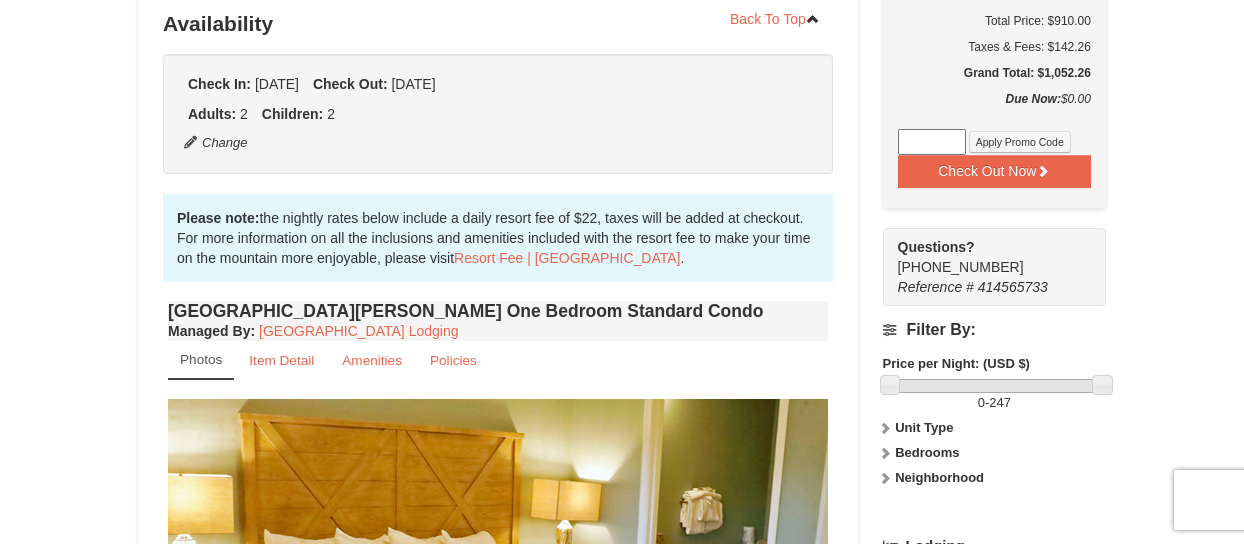 scroll, scrollTop: 424, scrollLeft: 0, axis: vertical 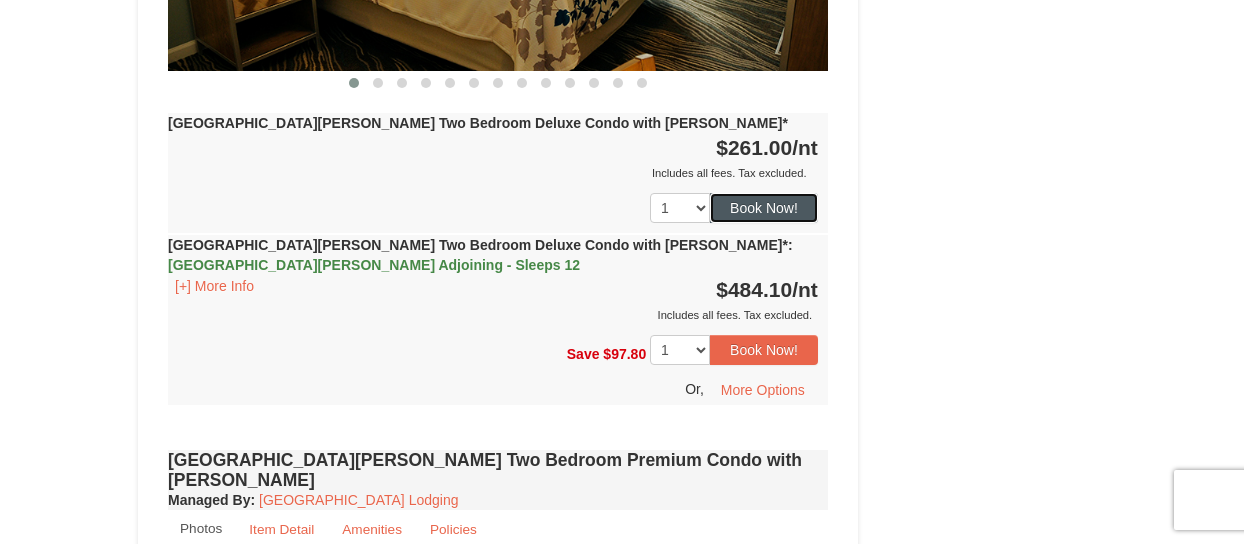 click on "Book Now!" at bounding box center [764, 208] 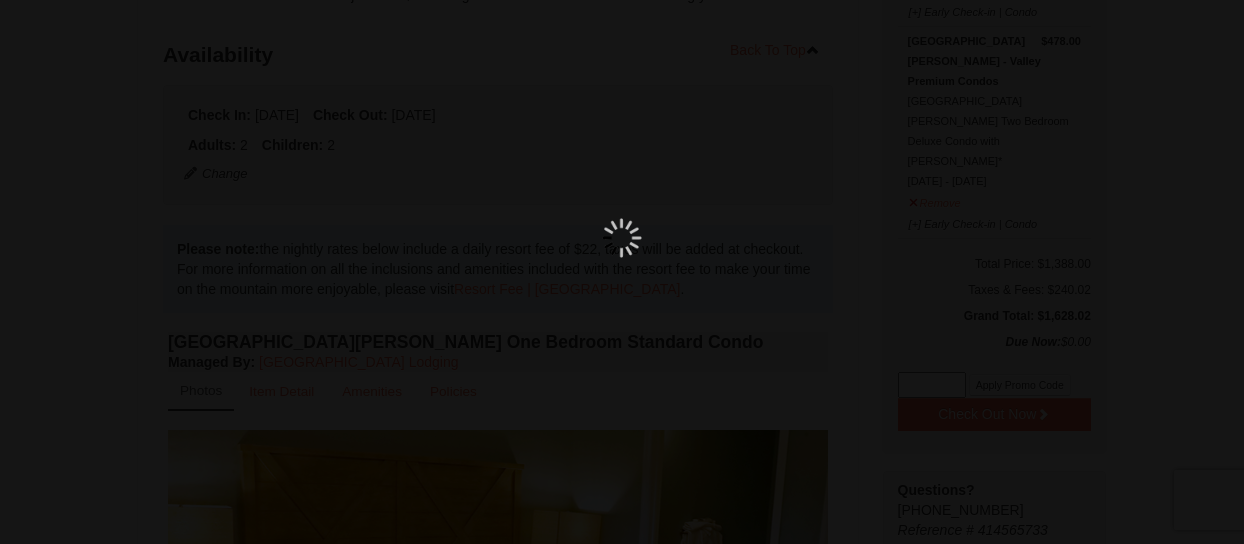 scroll, scrollTop: 195, scrollLeft: 0, axis: vertical 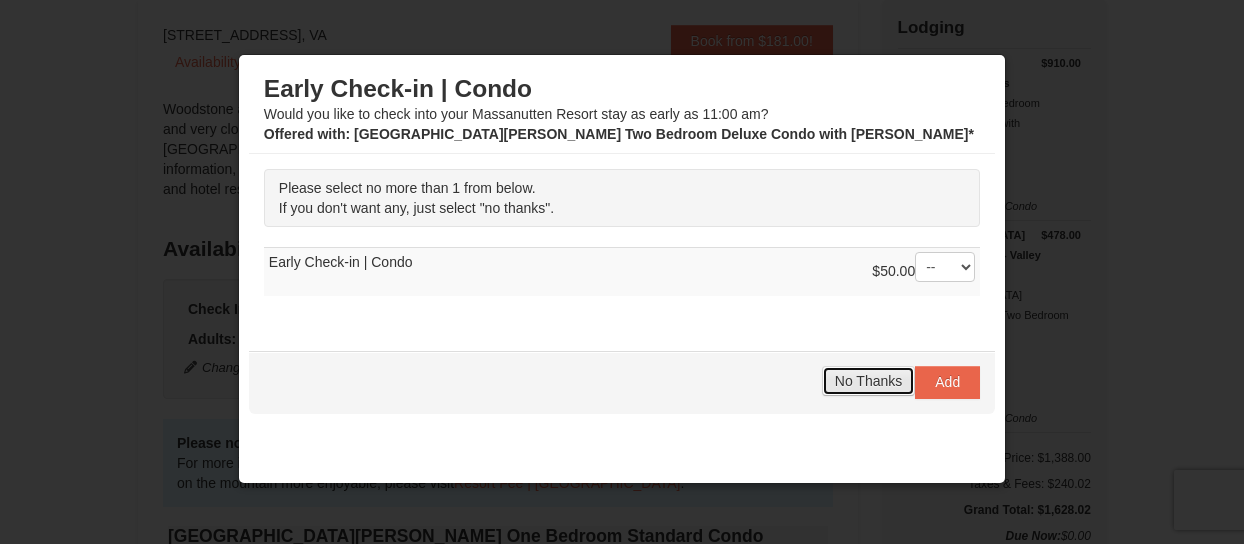 click on "No Thanks" at bounding box center (868, 381) 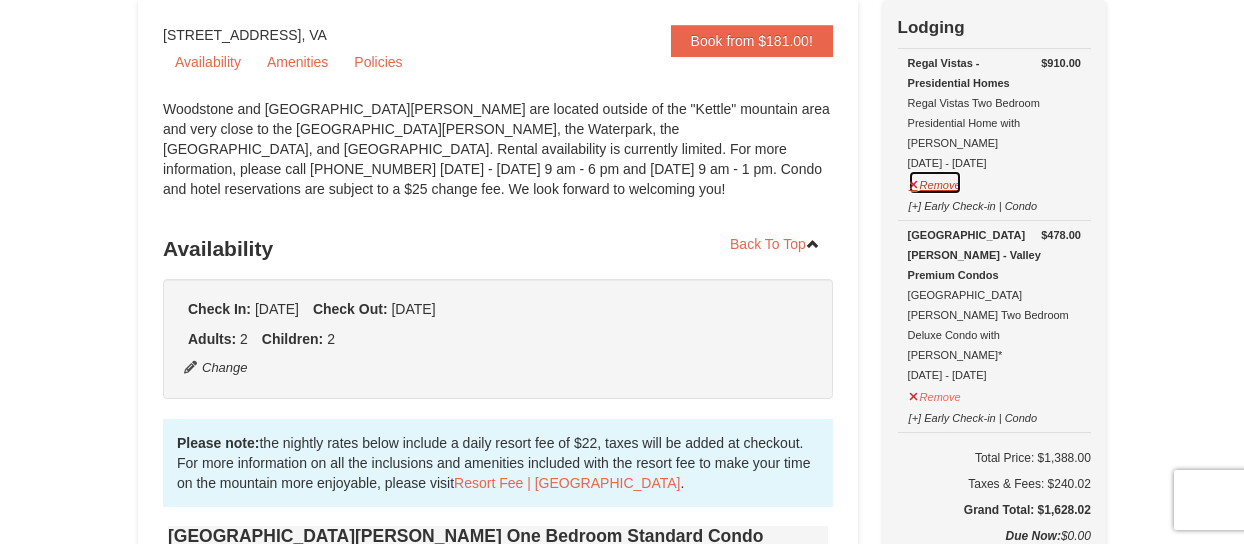 click on "Remove" at bounding box center [935, 182] 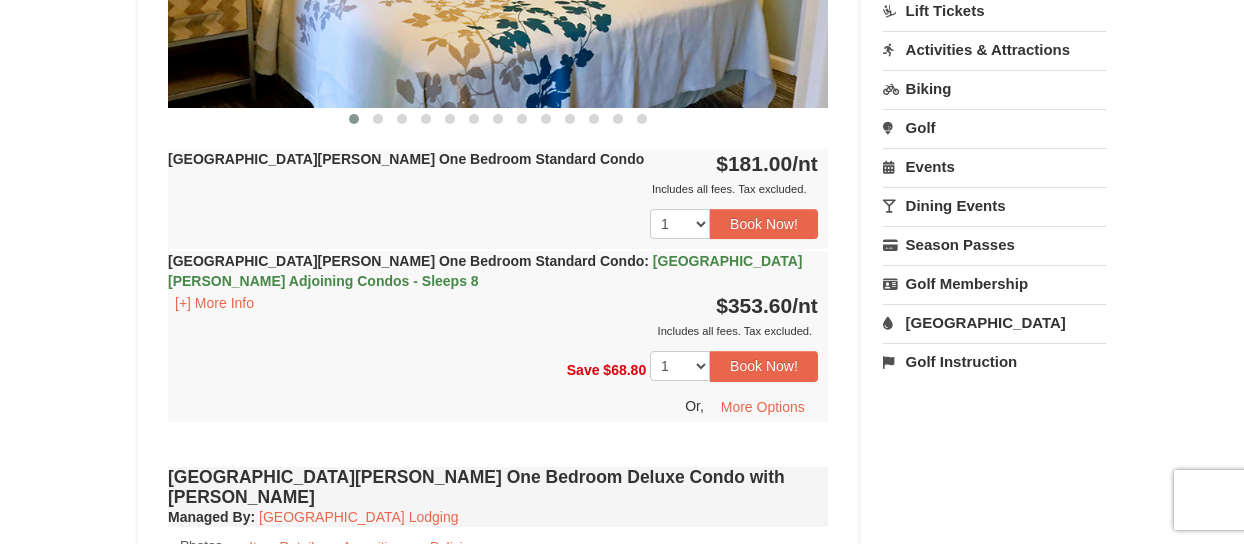 scroll, scrollTop: 0, scrollLeft: 0, axis: both 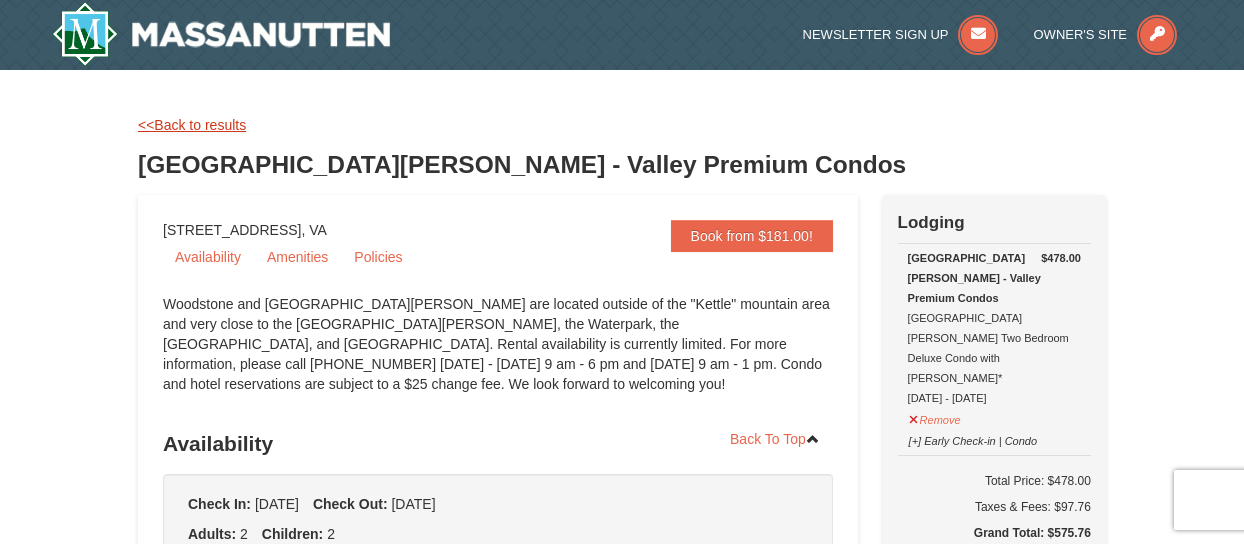 drag, startPoint x: 232, startPoint y: 117, endPoint x: 209, endPoint y: 119, distance: 23.086792 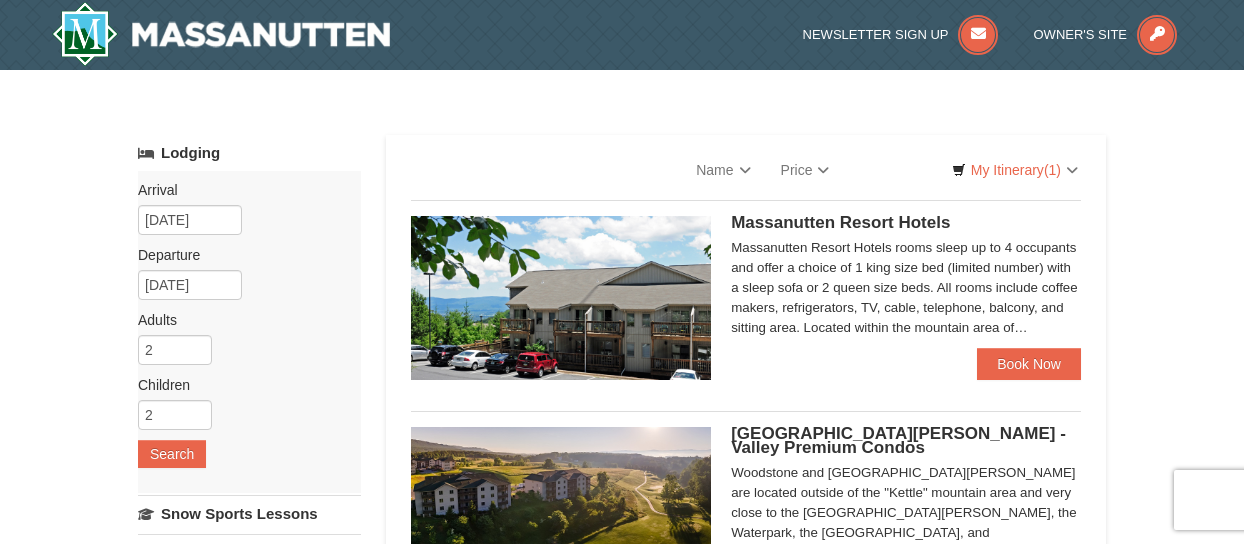scroll, scrollTop: 406, scrollLeft: 0, axis: vertical 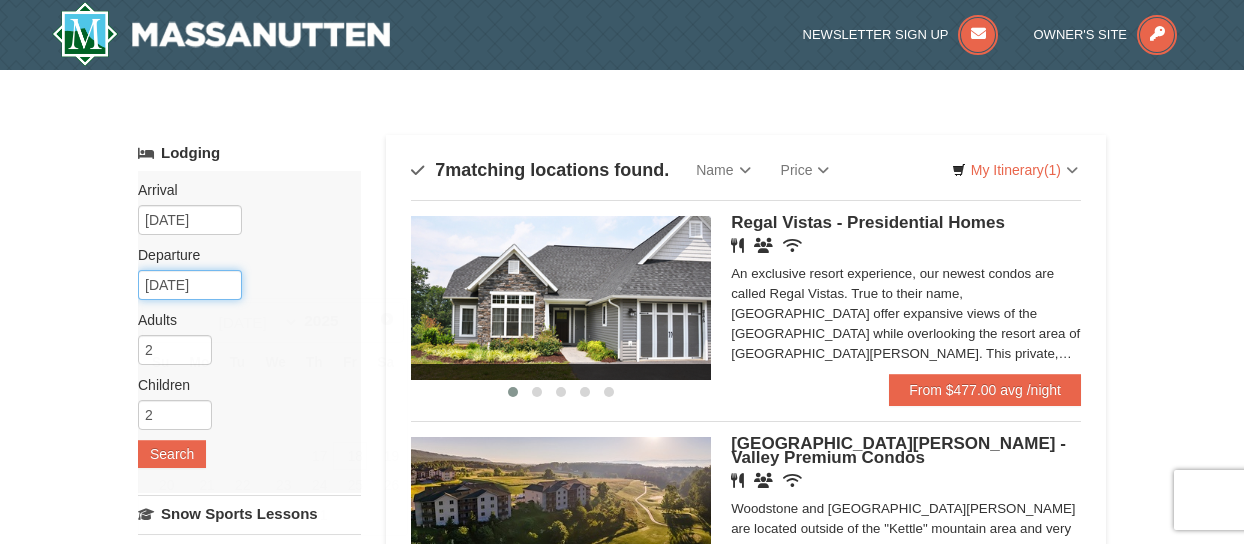 click on "[DATE]" at bounding box center [190, 285] 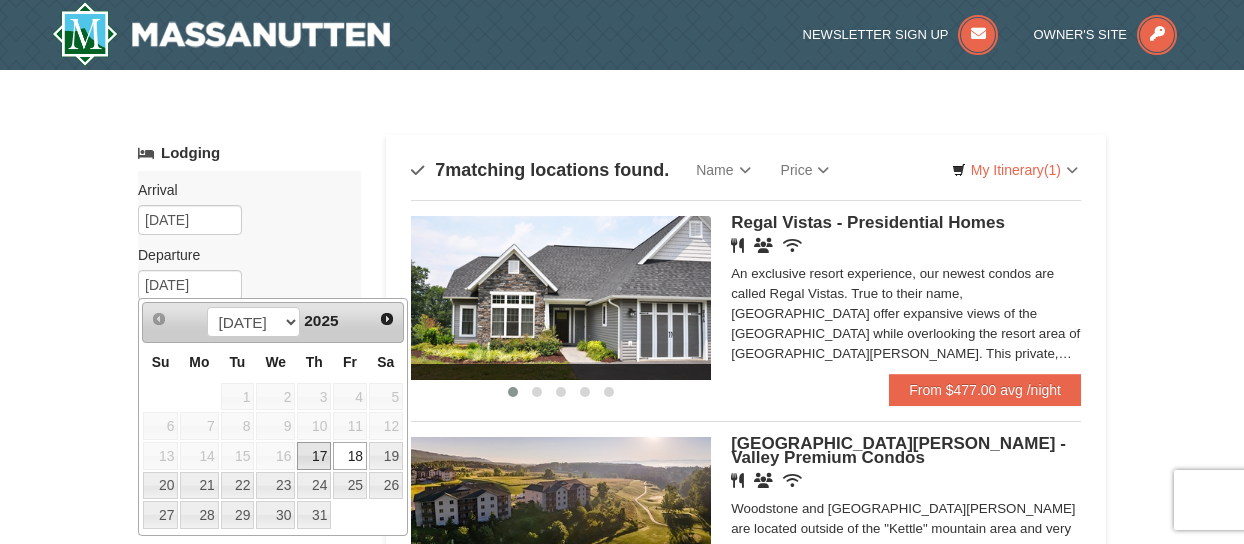 click on "17" at bounding box center [314, 456] 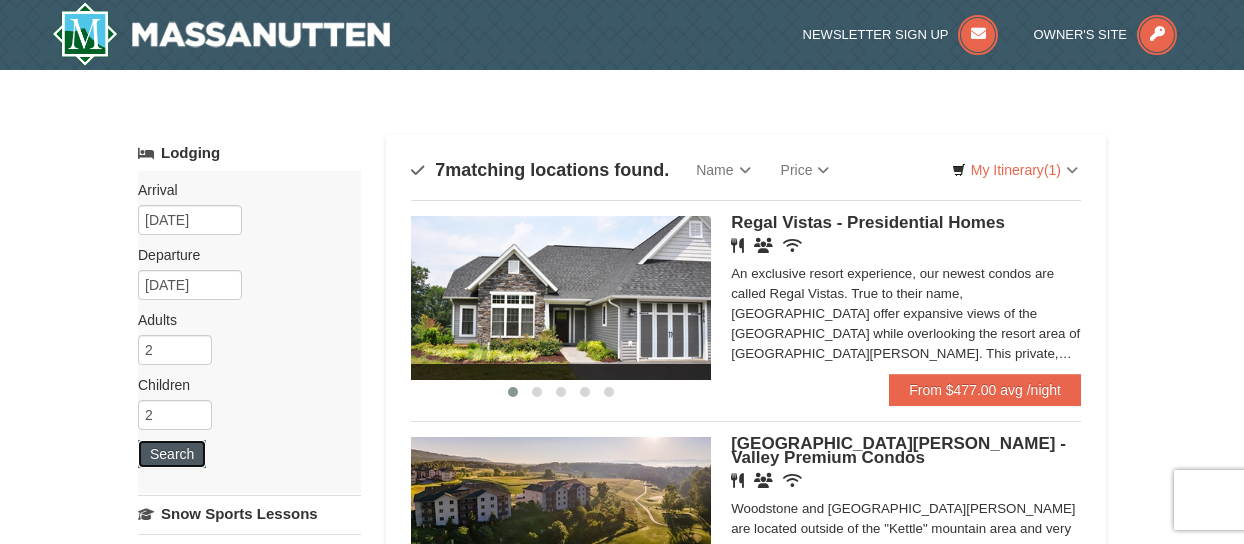click on "Search" at bounding box center (172, 454) 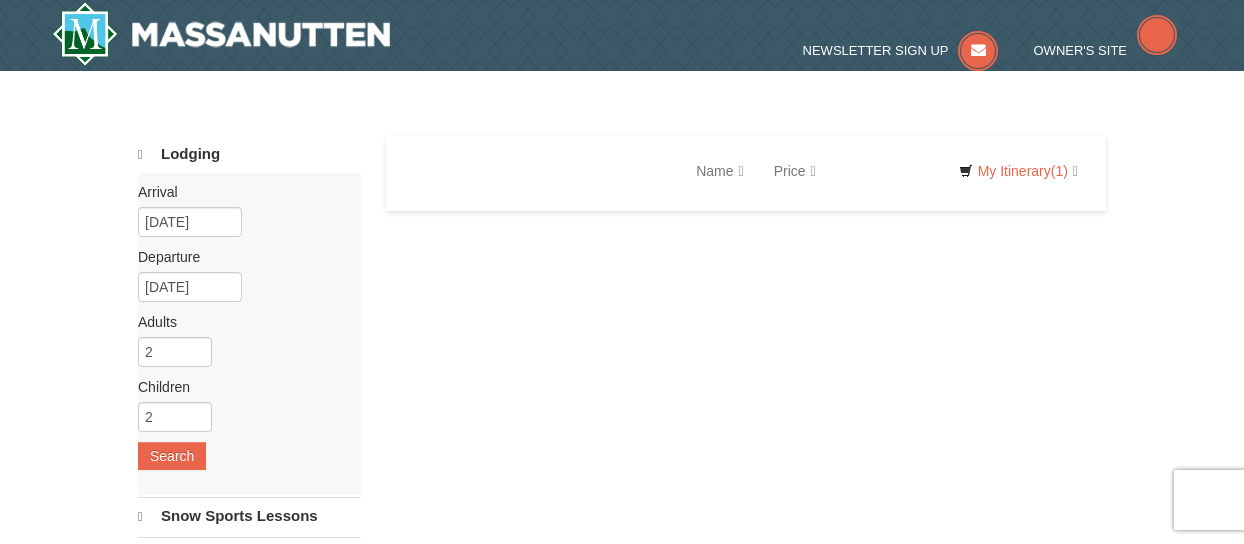 scroll, scrollTop: 0, scrollLeft: 0, axis: both 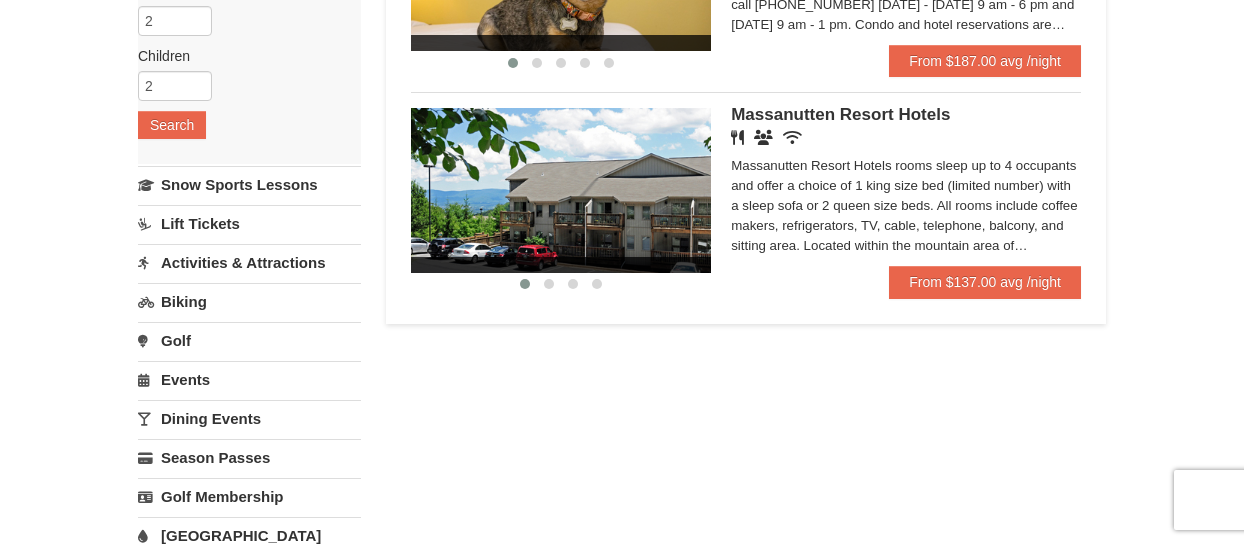 click at bounding box center (561, 190) 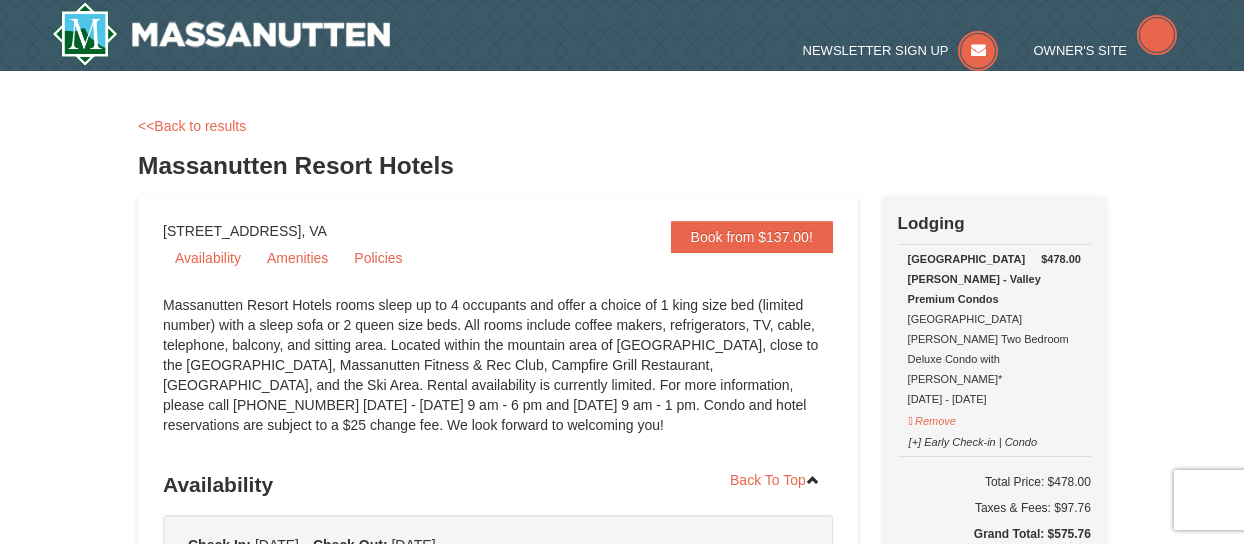 scroll, scrollTop: 0, scrollLeft: 0, axis: both 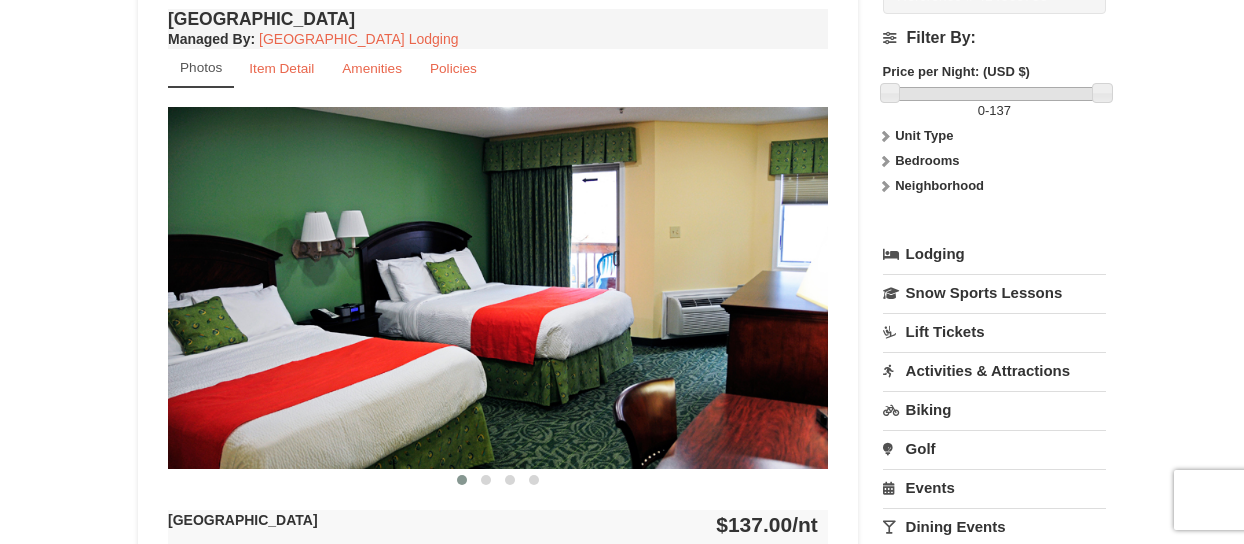 click at bounding box center [498, 287] 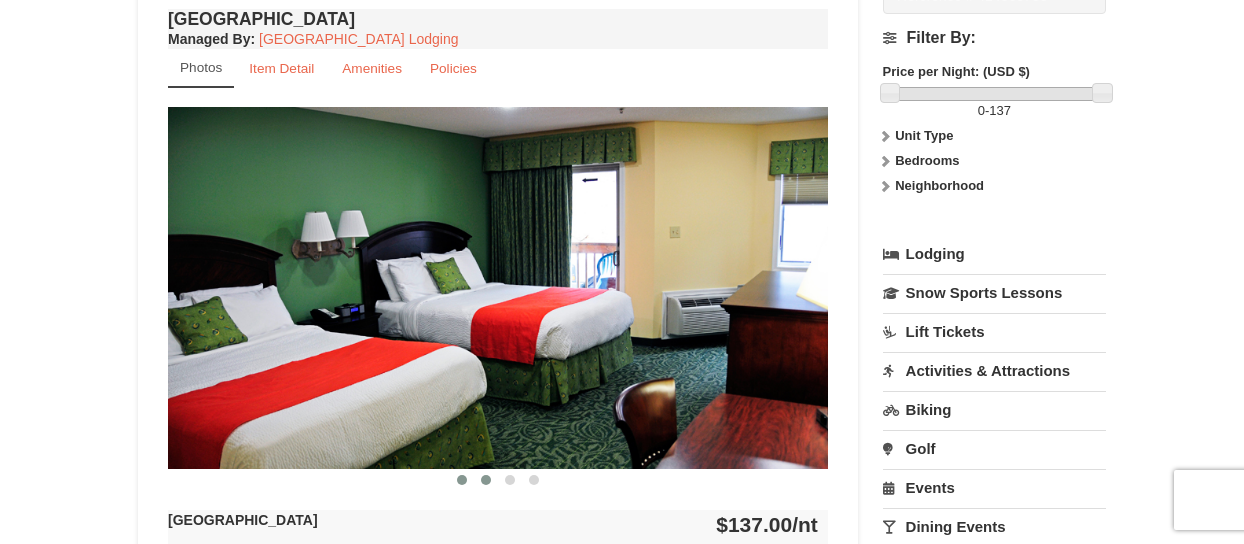 click at bounding box center (486, 480) 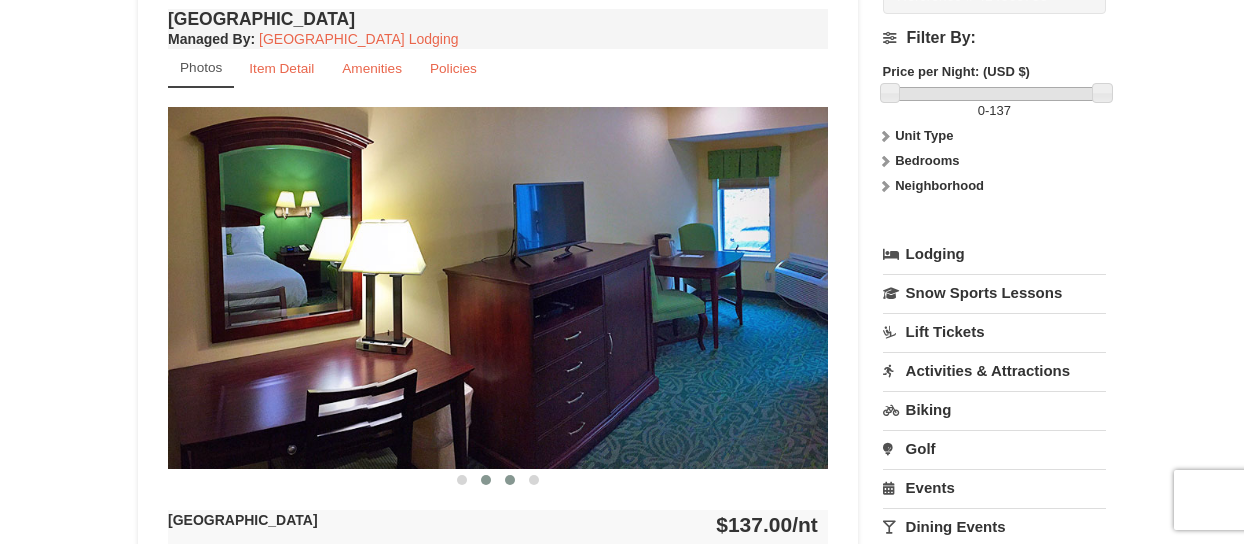 click at bounding box center [510, 480] 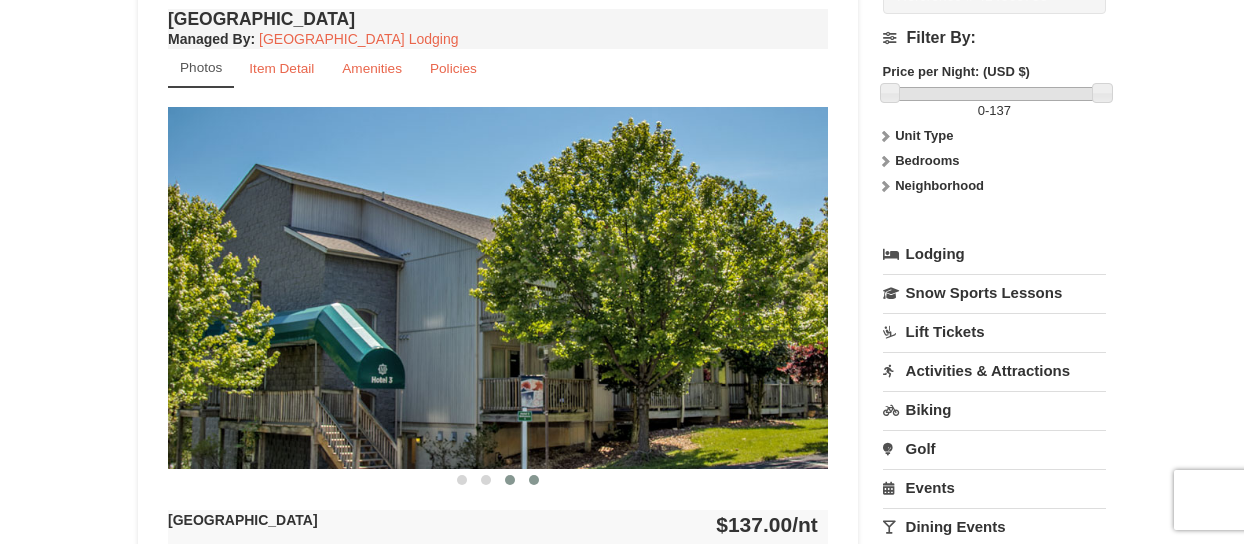 click at bounding box center [534, 480] 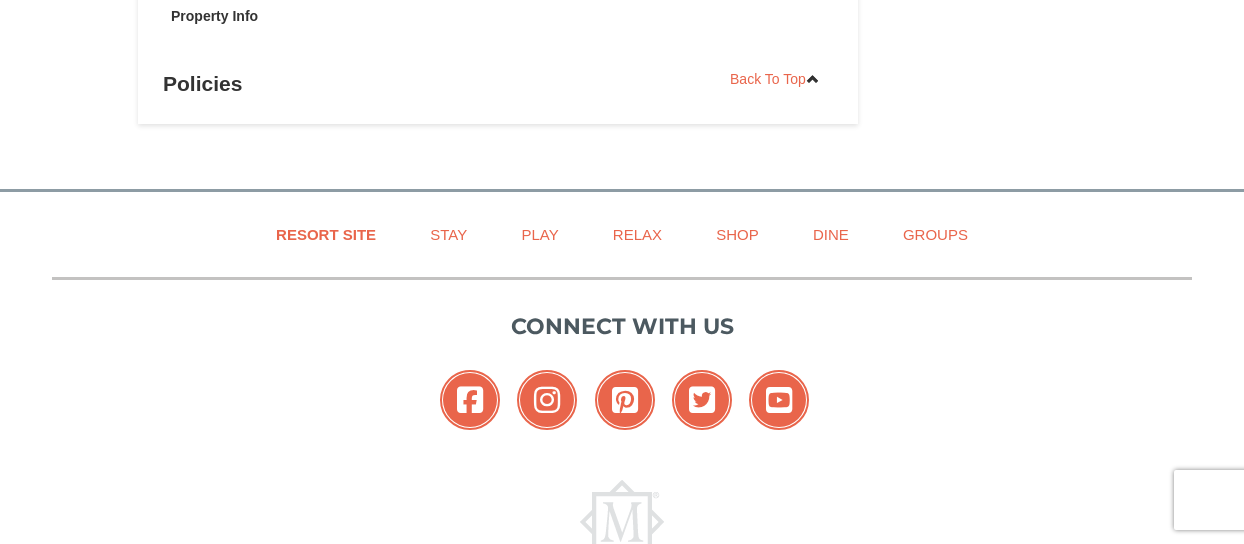scroll, scrollTop: 0, scrollLeft: 0, axis: both 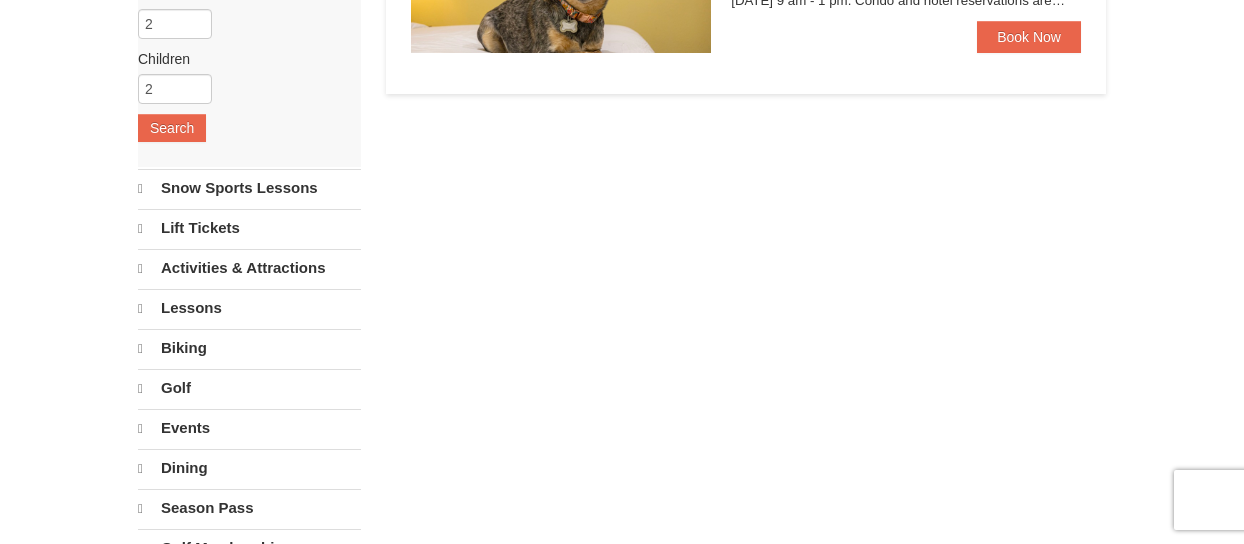 select on "7" 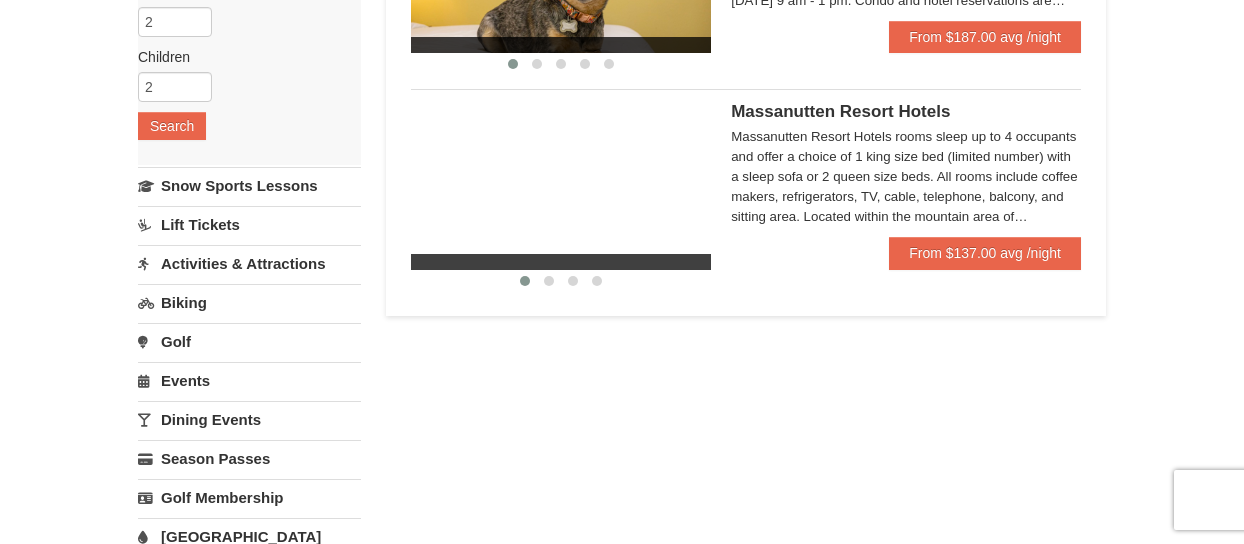 scroll, scrollTop: 329, scrollLeft: 0, axis: vertical 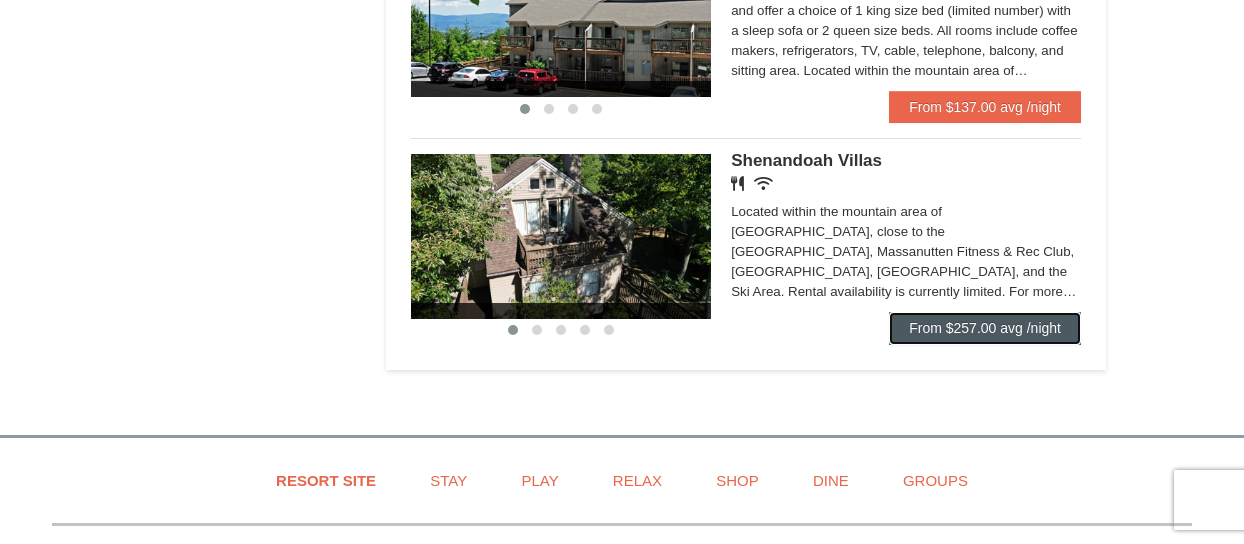 click on "From $257.00 avg /night" at bounding box center (985, 328) 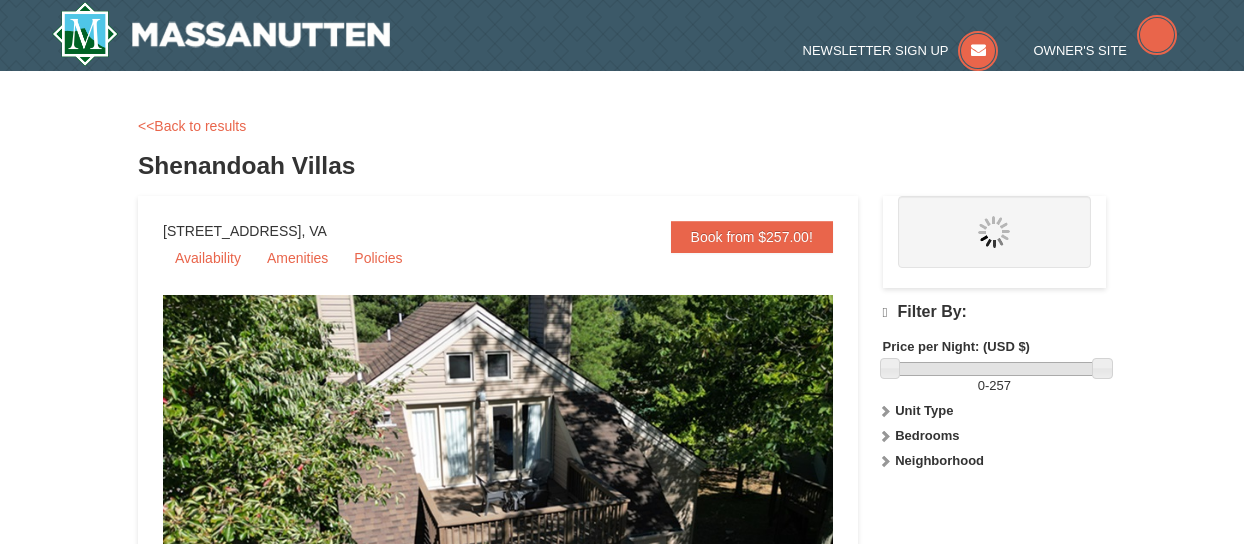scroll, scrollTop: 0, scrollLeft: 0, axis: both 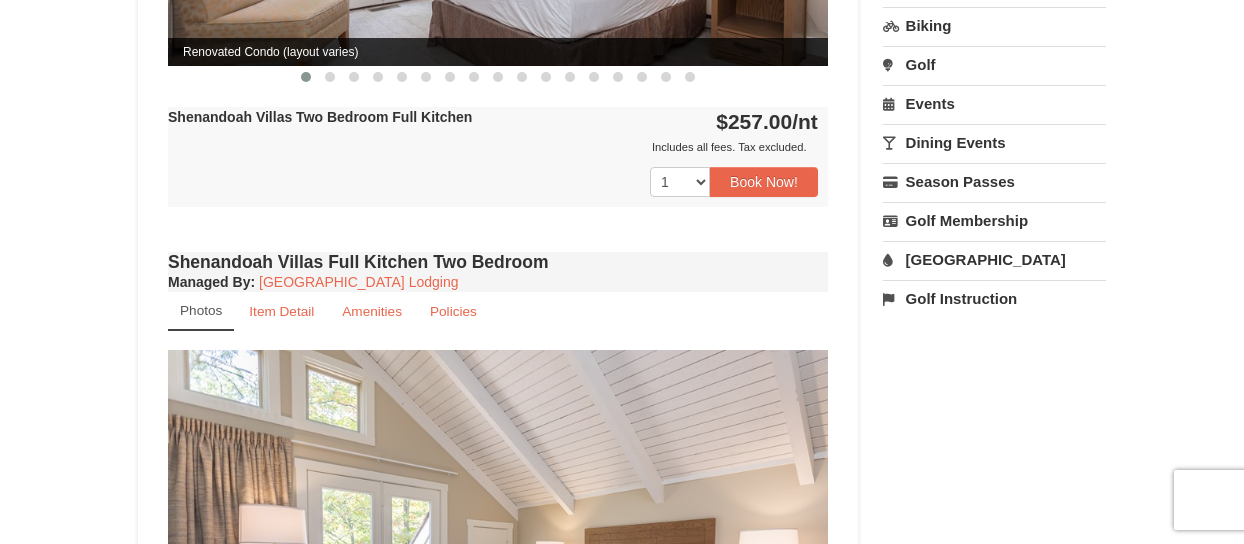 drag, startPoint x: 1254, startPoint y: 53, endPoint x: 1272, endPoint y: 218, distance: 165.97891 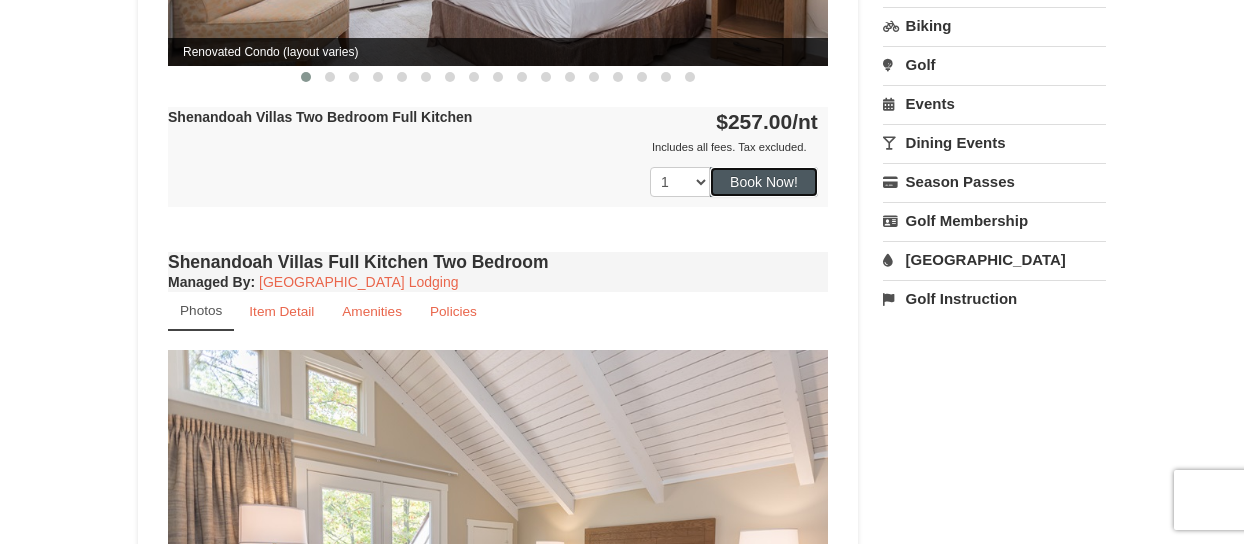 click on "Book Now!" at bounding box center (764, 182) 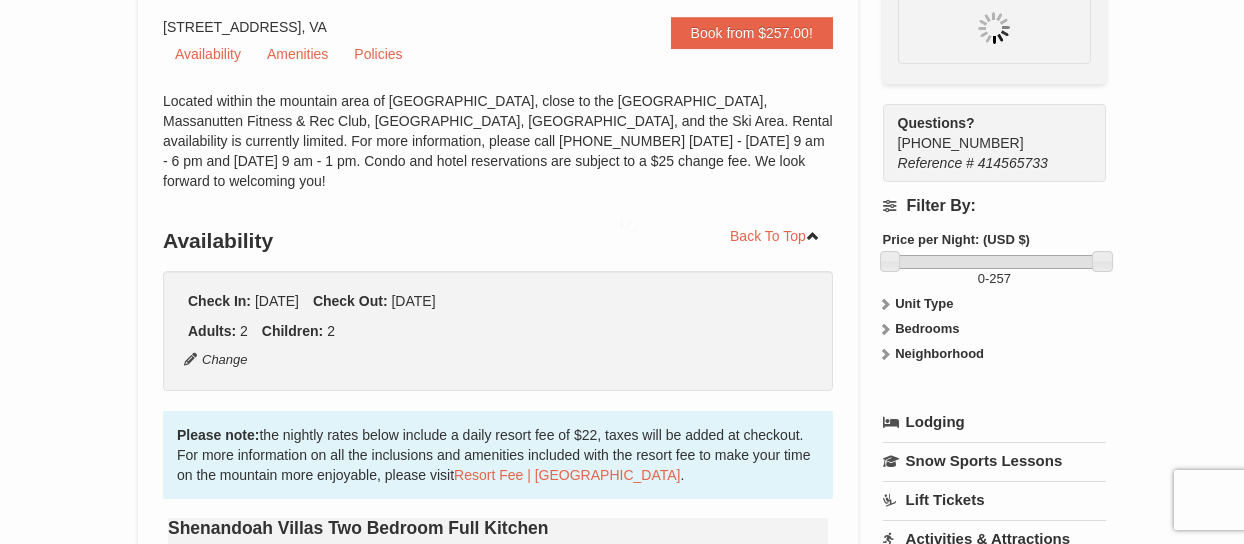 scroll, scrollTop: 195, scrollLeft: 0, axis: vertical 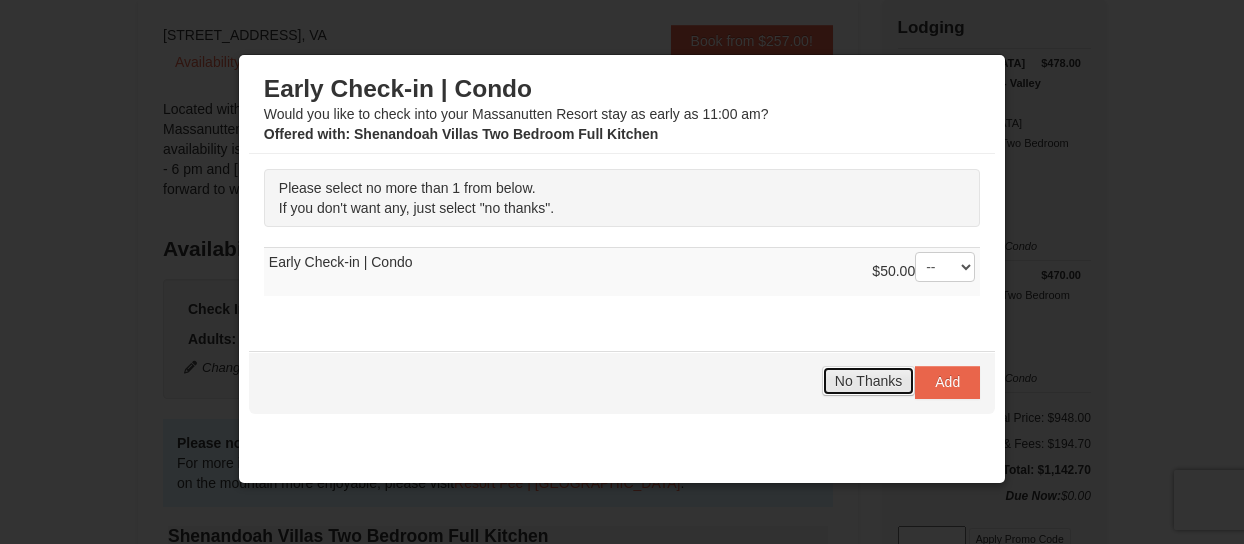click on "No Thanks" at bounding box center [868, 381] 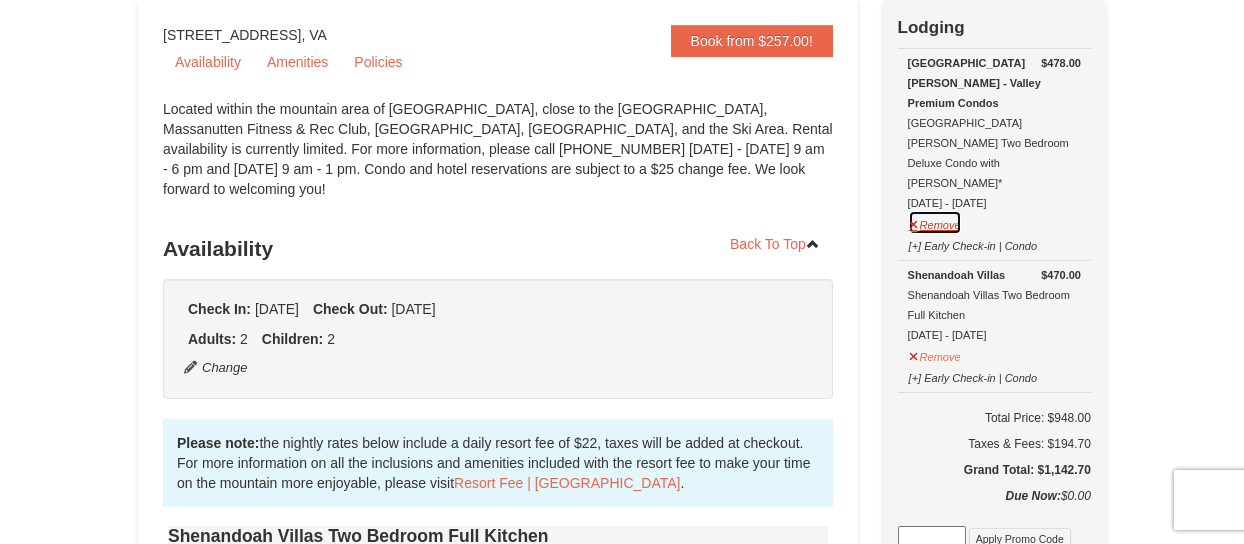click on "Remove" at bounding box center [935, 222] 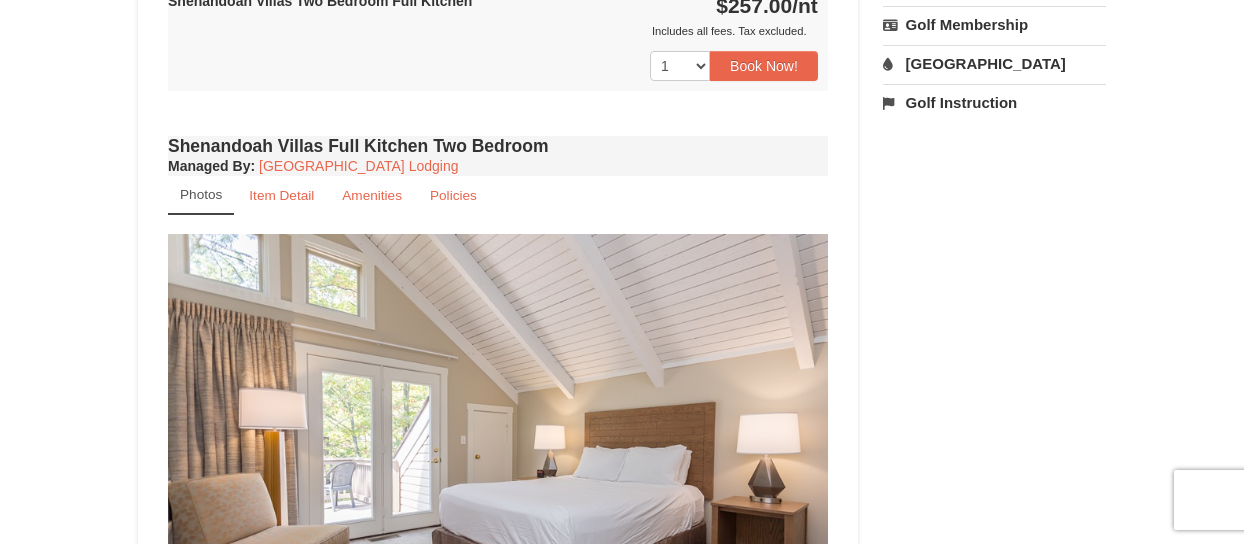 scroll, scrollTop: 2078, scrollLeft: 0, axis: vertical 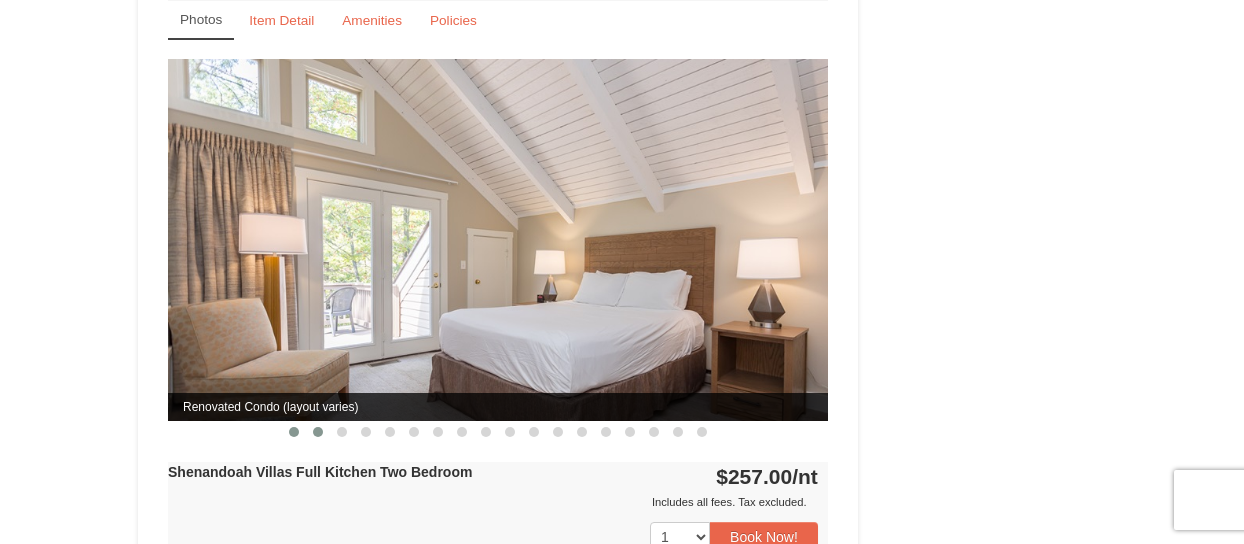 click at bounding box center (318, 432) 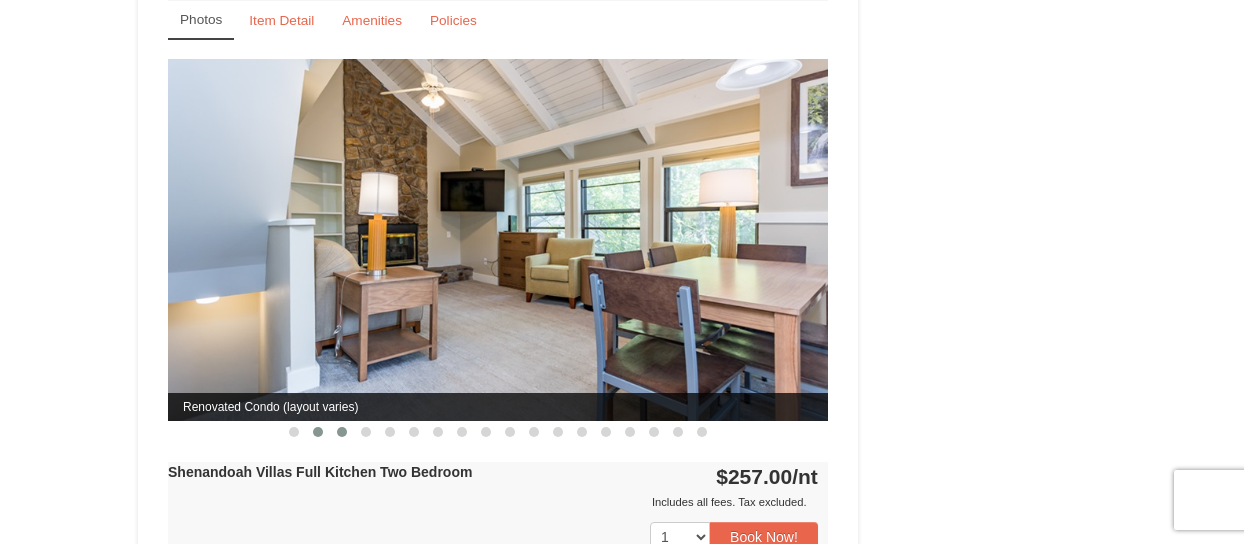 click at bounding box center [342, 432] 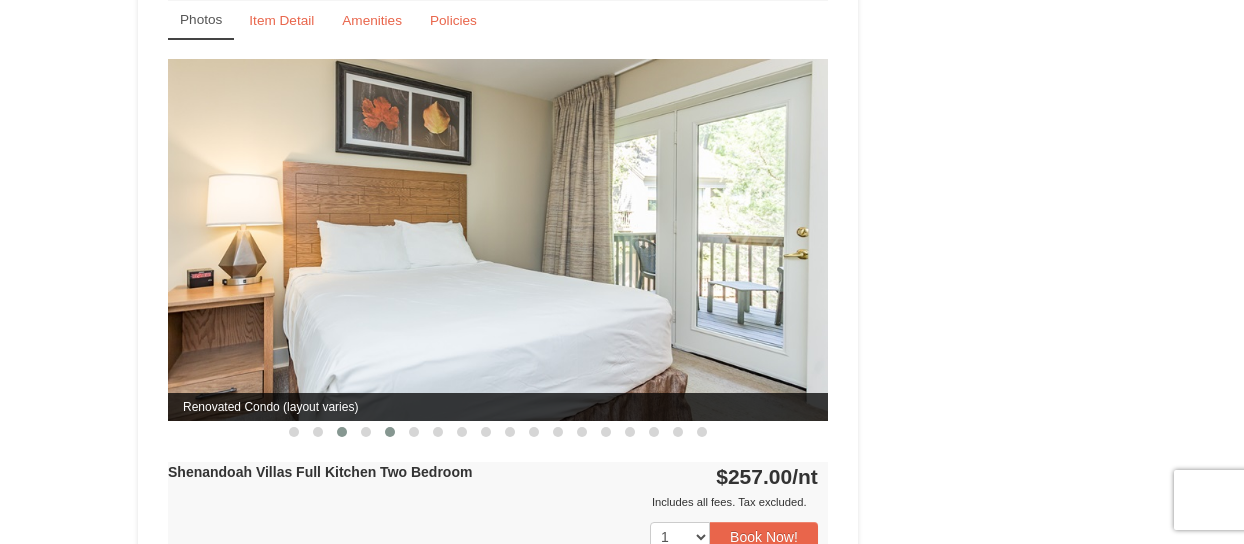click at bounding box center [390, 432] 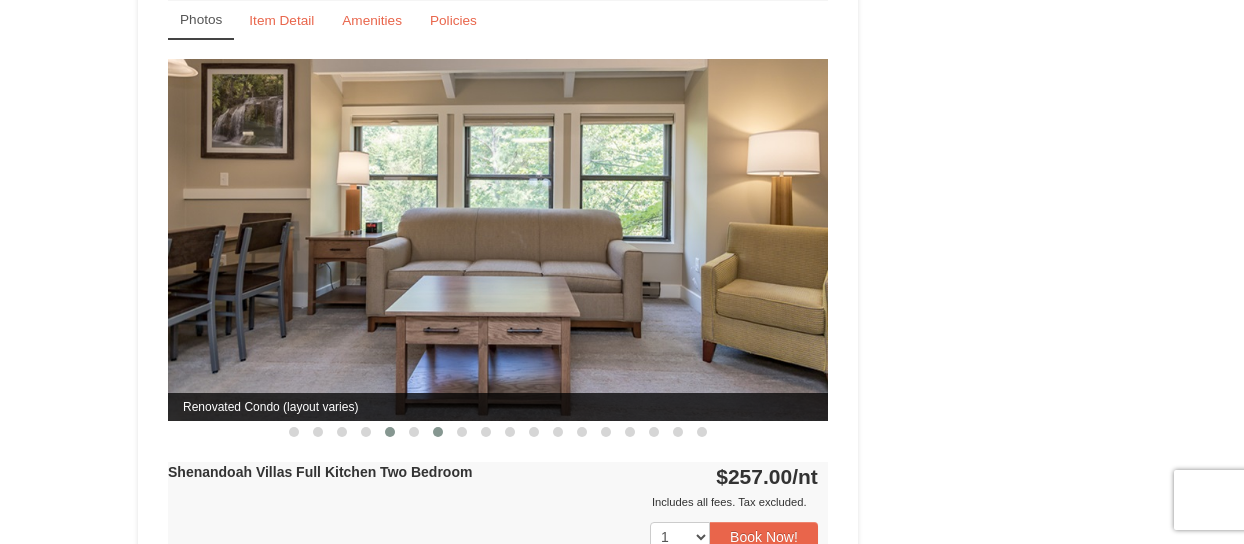 click at bounding box center [438, 432] 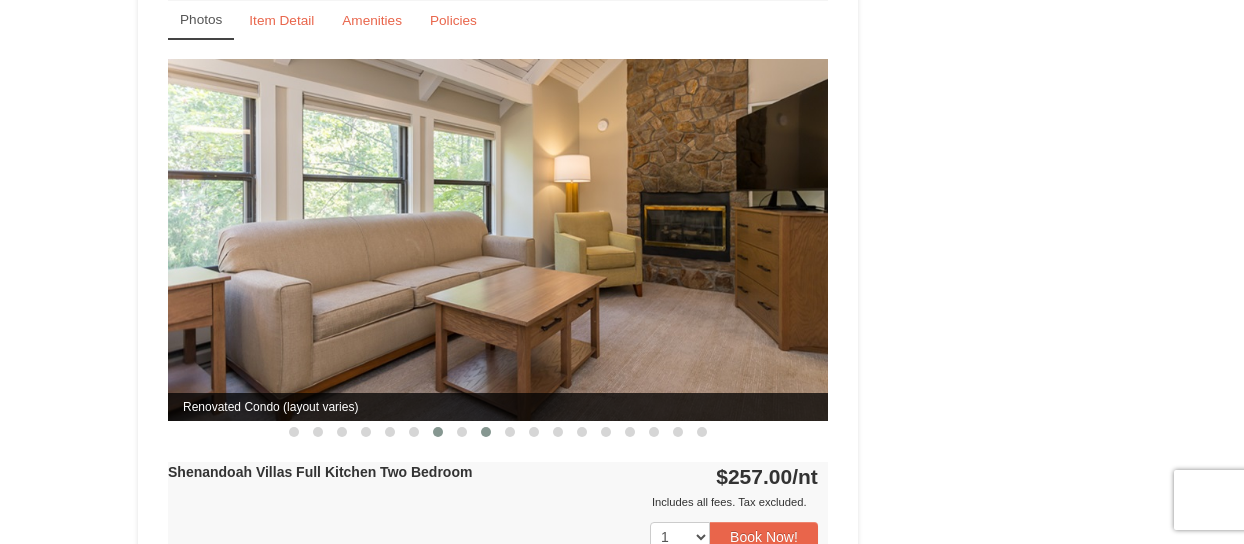 click at bounding box center (486, 432) 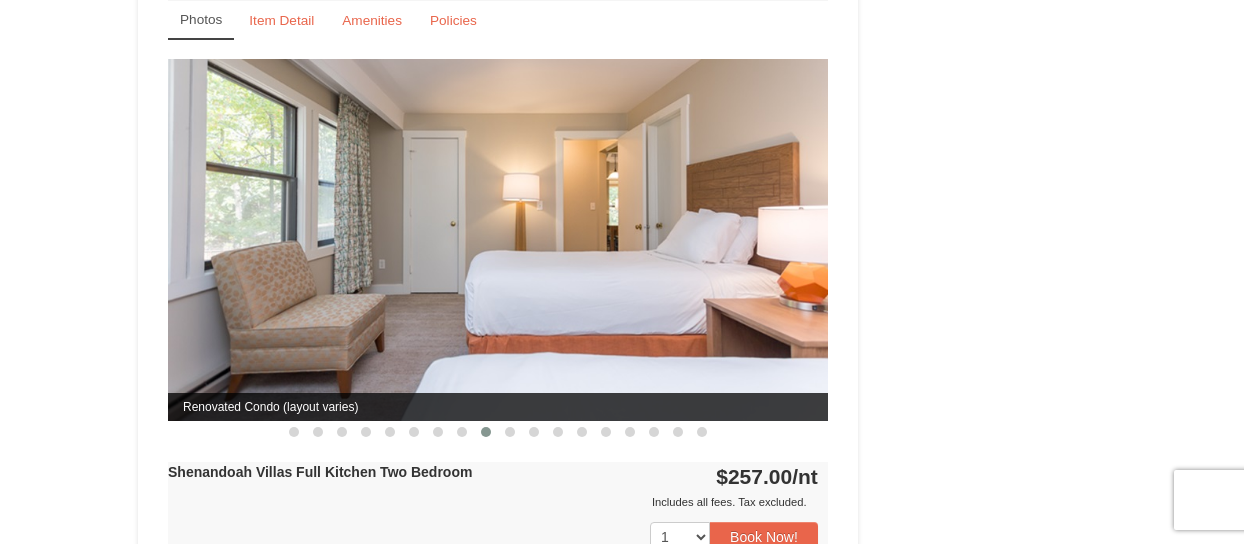 scroll, scrollTop: 0, scrollLeft: 0, axis: both 